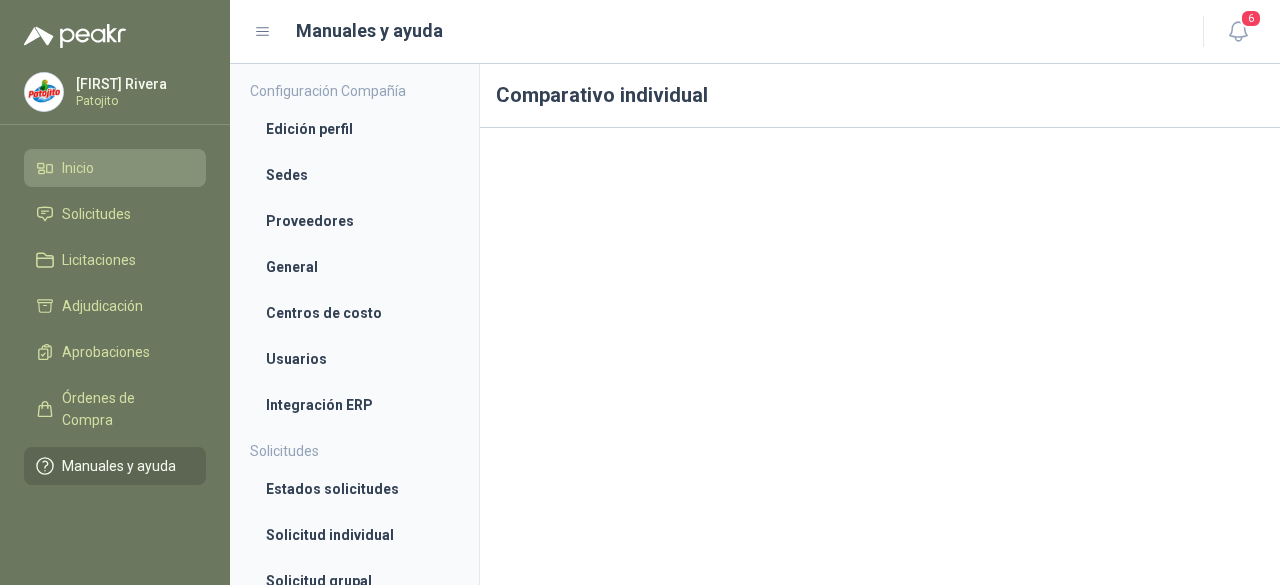 scroll, scrollTop: 0, scrollLeft: 0, axis: both 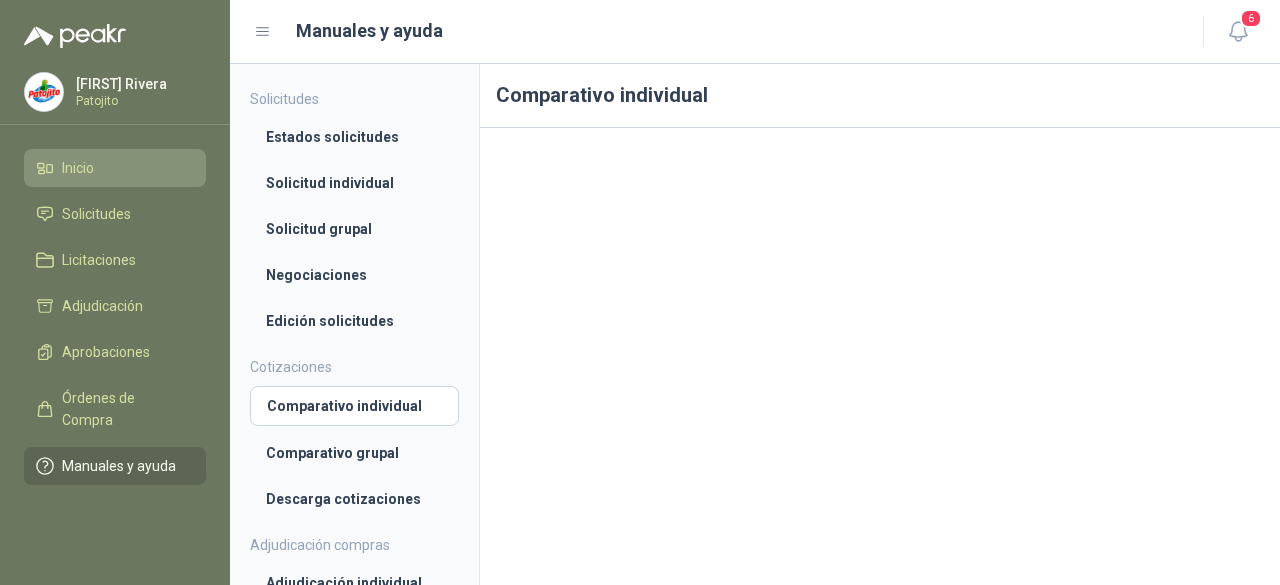 click on "Inicio" at bounding box center [115, 168] 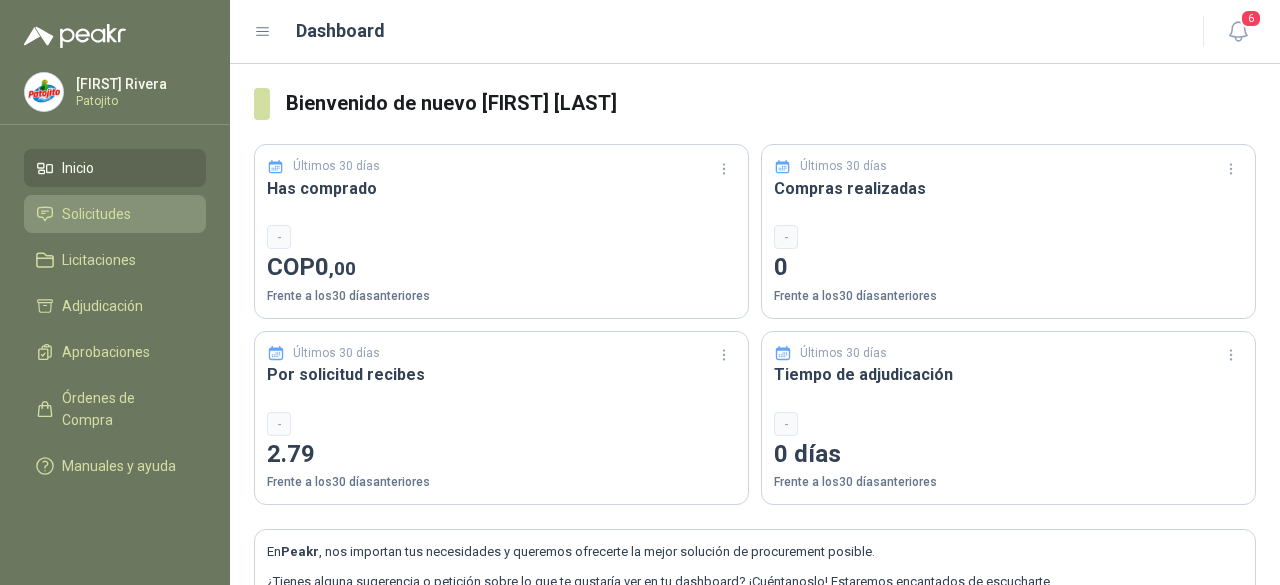 click on "Solicitudes" at bounding box center (96, 214) 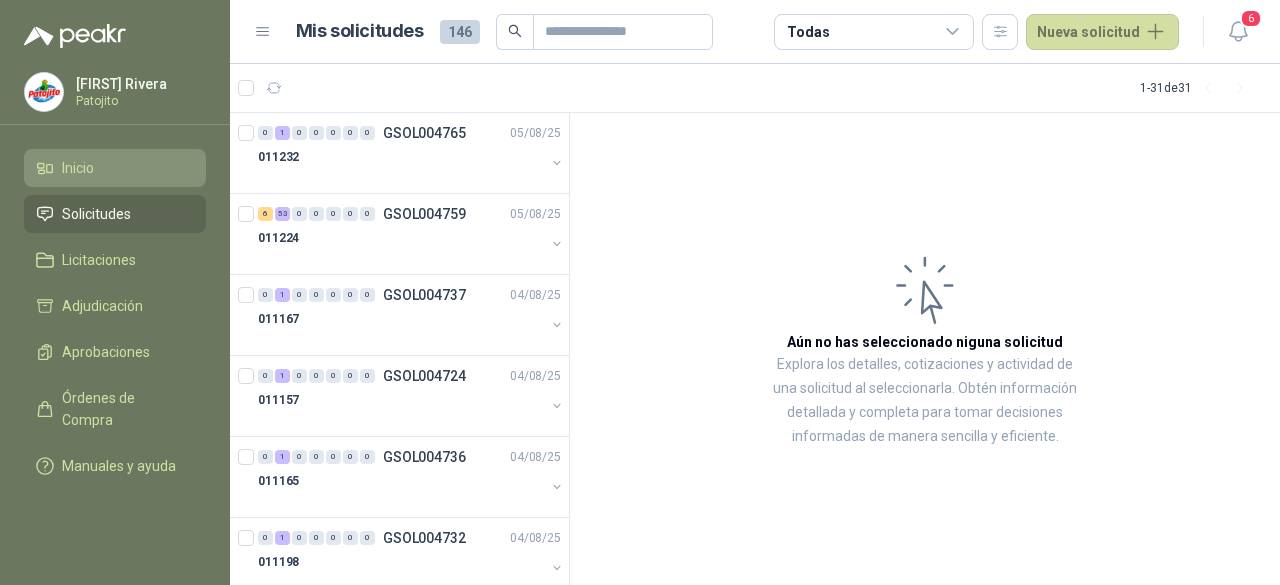click on "Inicio" at bounding box center [115, 168] 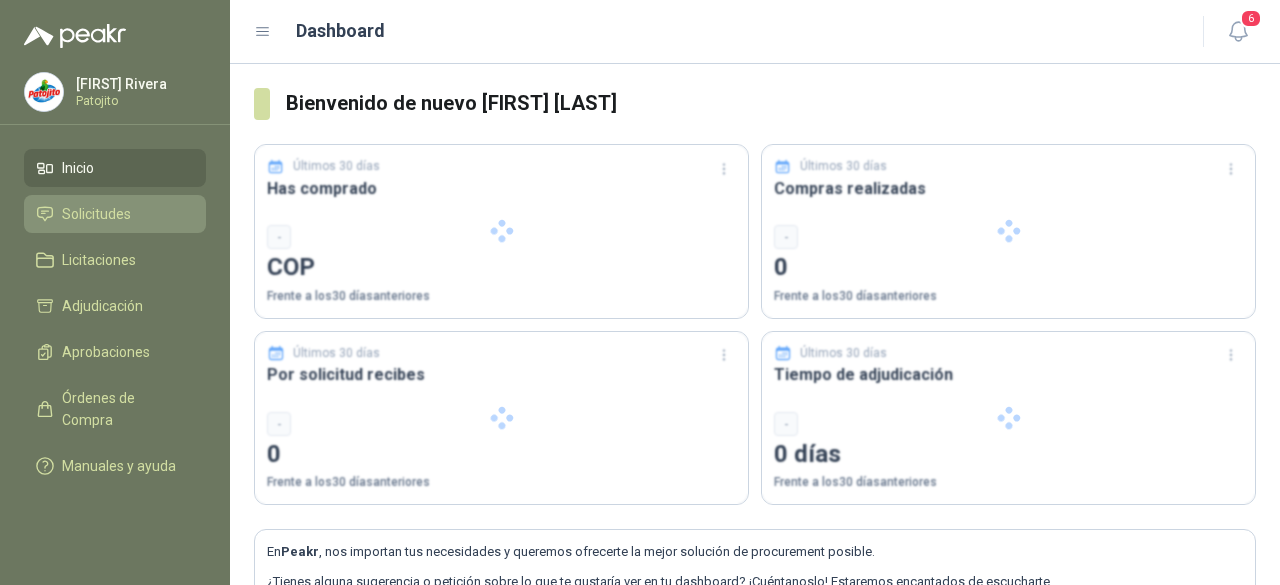 click on "Solicitudes" at bounding box center [96, 214] 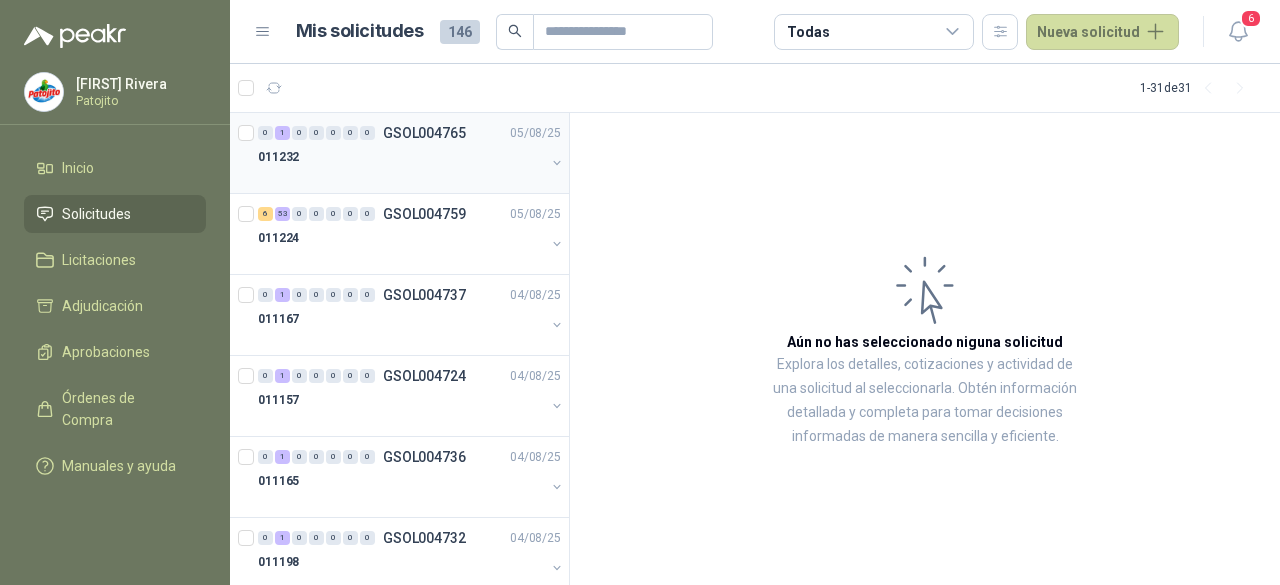 click on "011232" at bounding box center (401, 157) 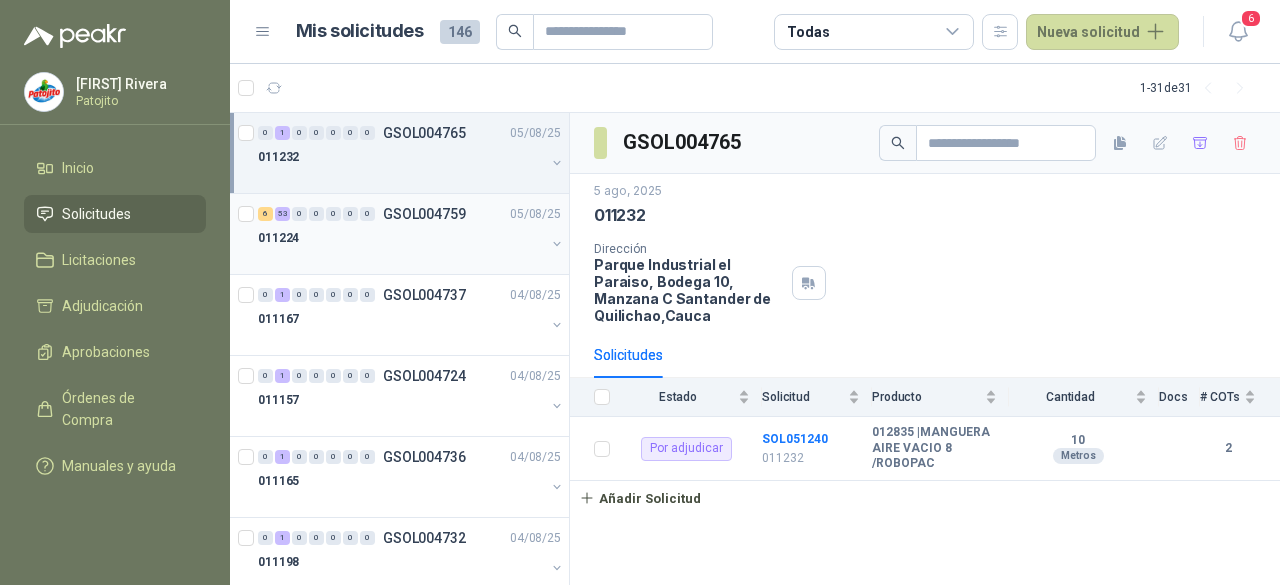 click on "6   53   0   0   0   0   0   GSOL004759 [DATE]   011224" at bounding box center [399, 234] 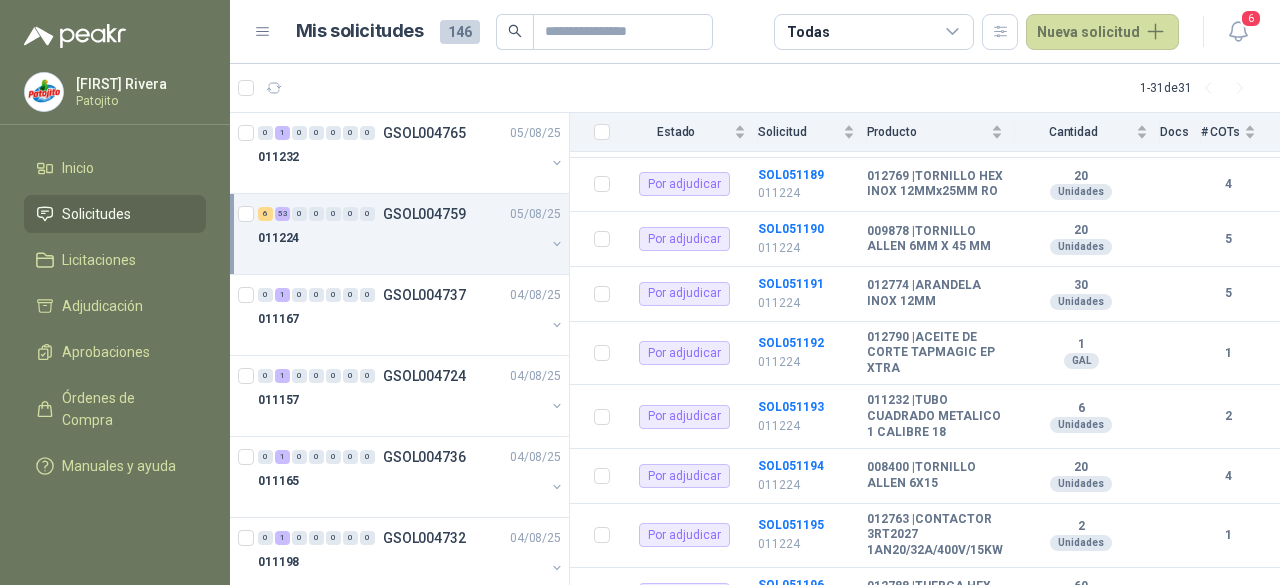 scroll, scrollTop: 2600, scrollLeft: 0, axis: vertical 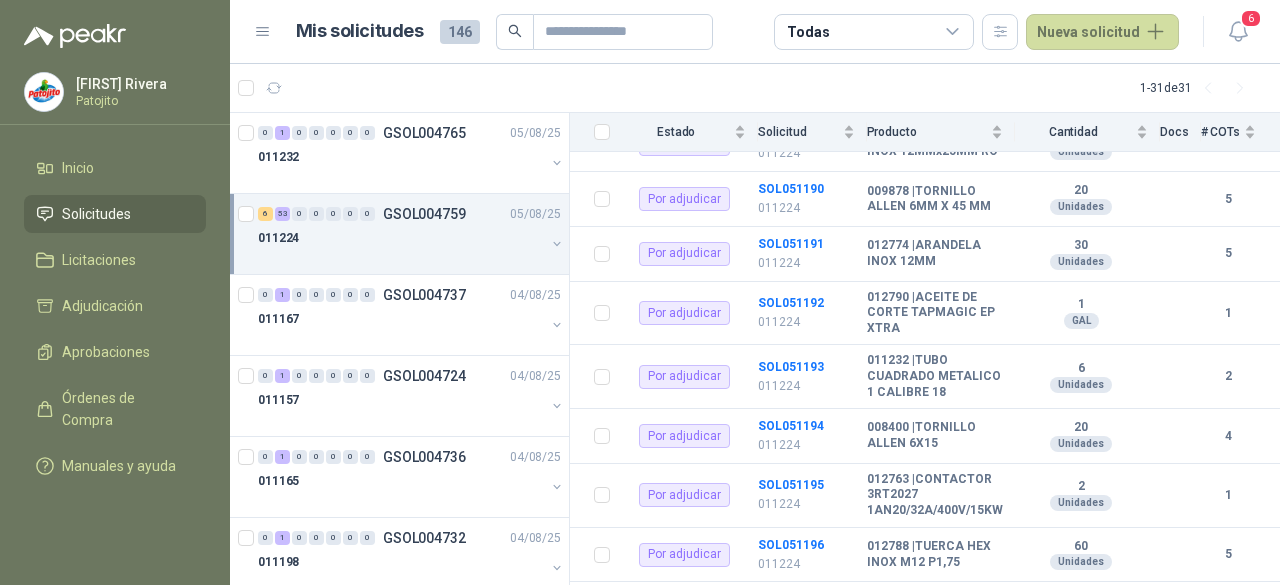 click on "[FIRST] [LAST] Patojito Inicio Solicitudes Licitaciones Adjudicación Aprobaciones Órdenes de Compra Manuales y ayuda" at bounding box center (115, 292) 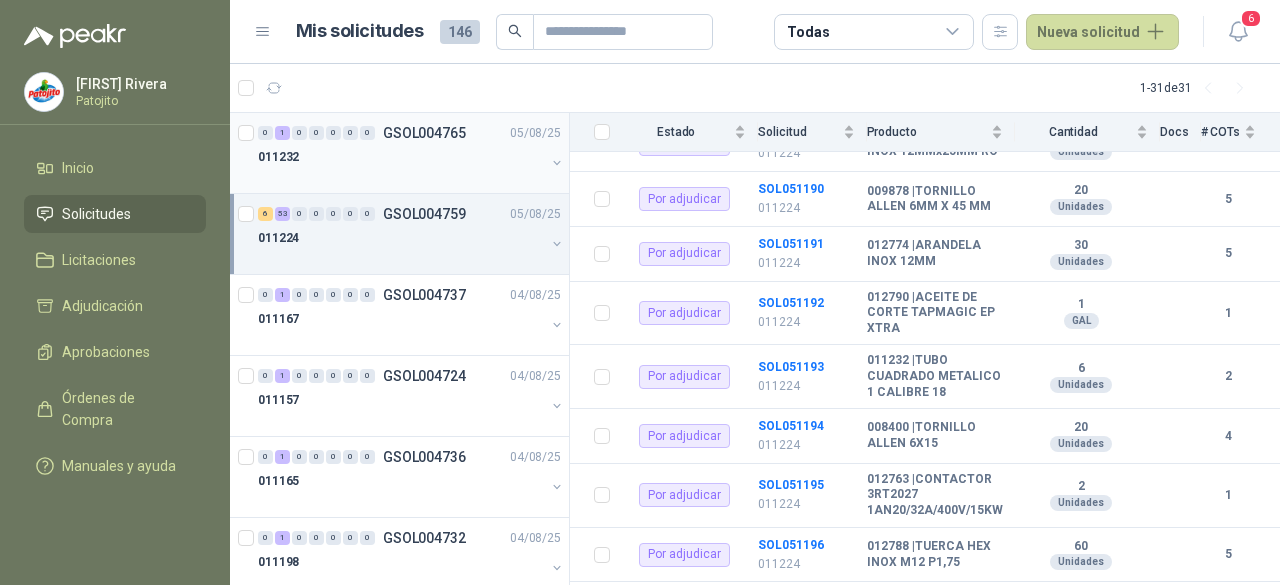 click on "011232" at bounding box center [401, 157] 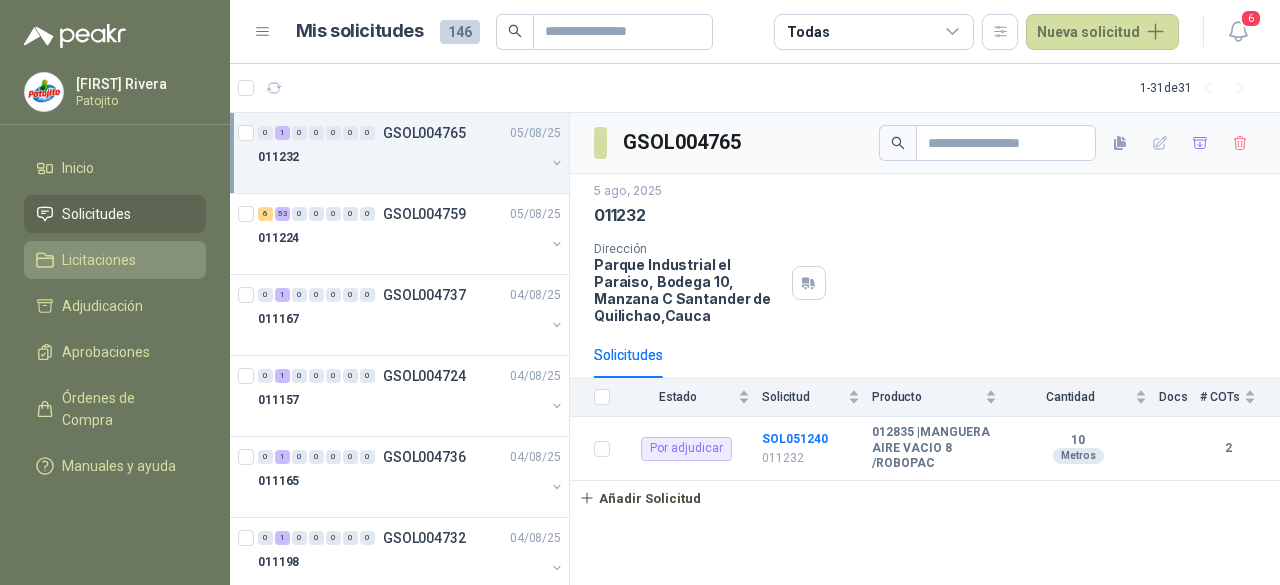 drag, startPoint x: 107, startPoint y: 215, endPoint x: 106, endPoint y: 259, distance: 44.011364 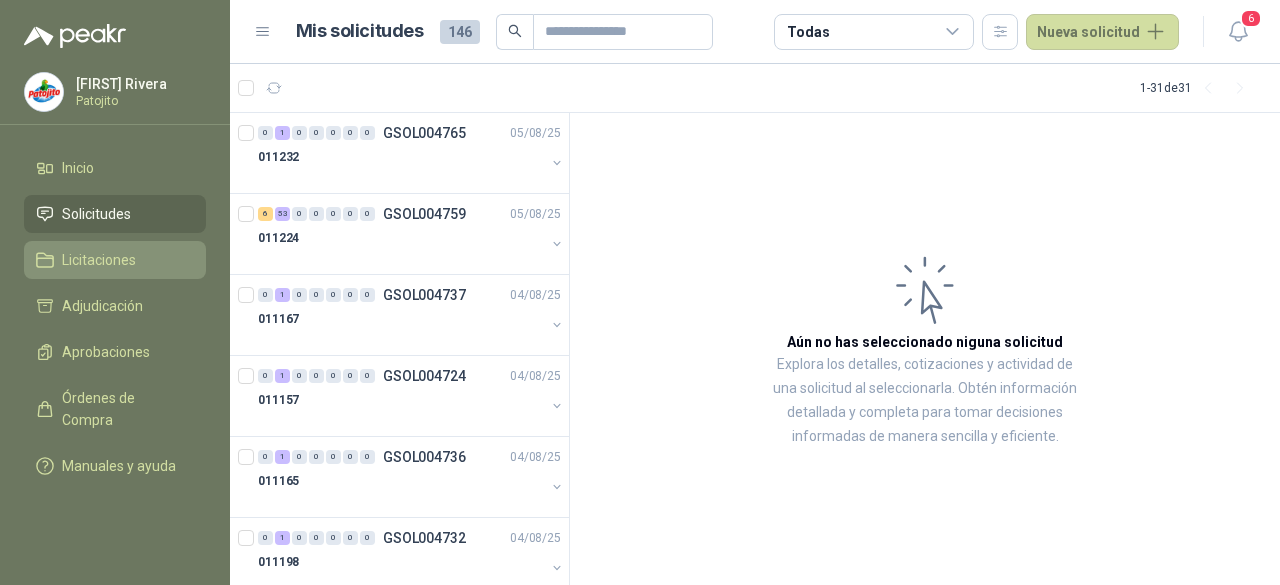 click on "Licitaciones" at bounding box center [99, 260] 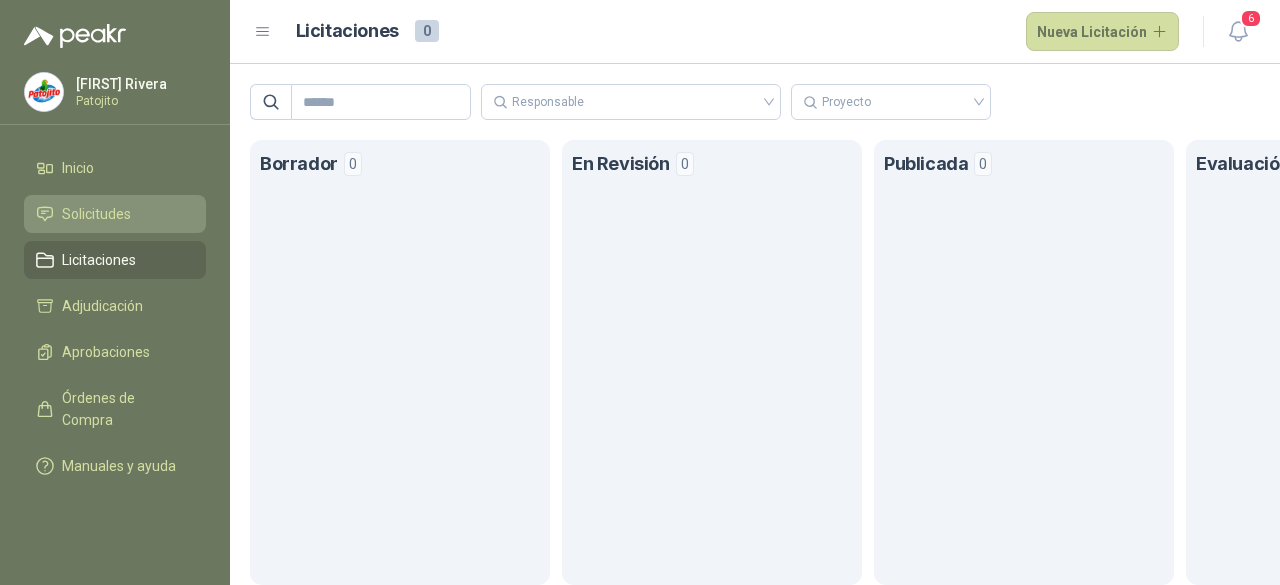click on "Solicitudes" at bounding box center (96, 214) 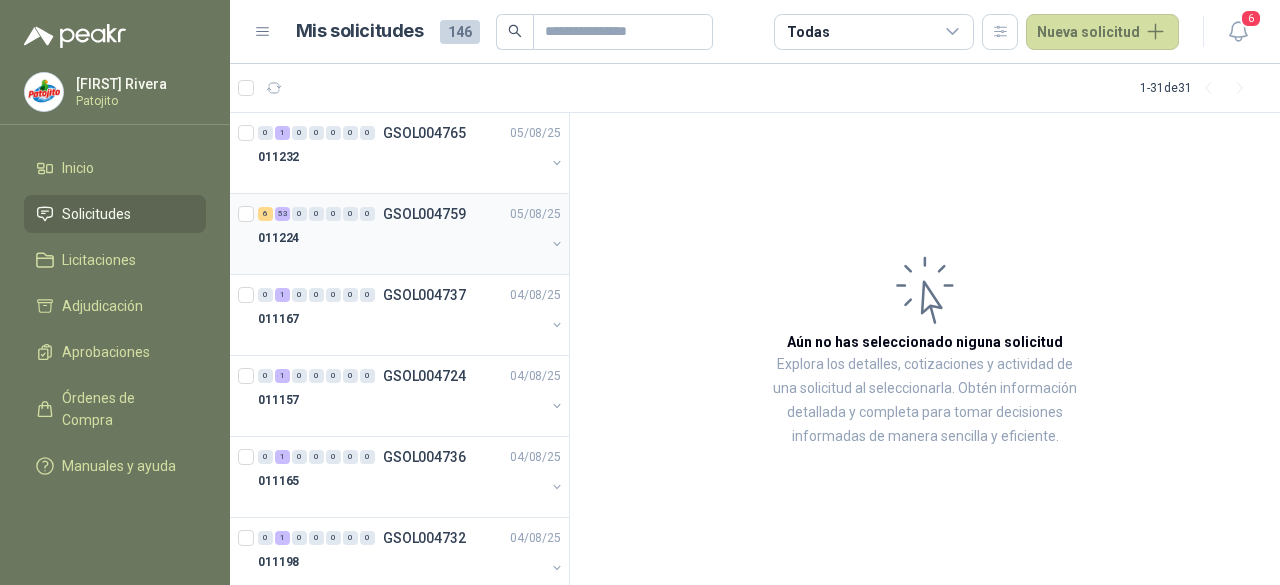 click on "011224" at bounding box center (401, 238) 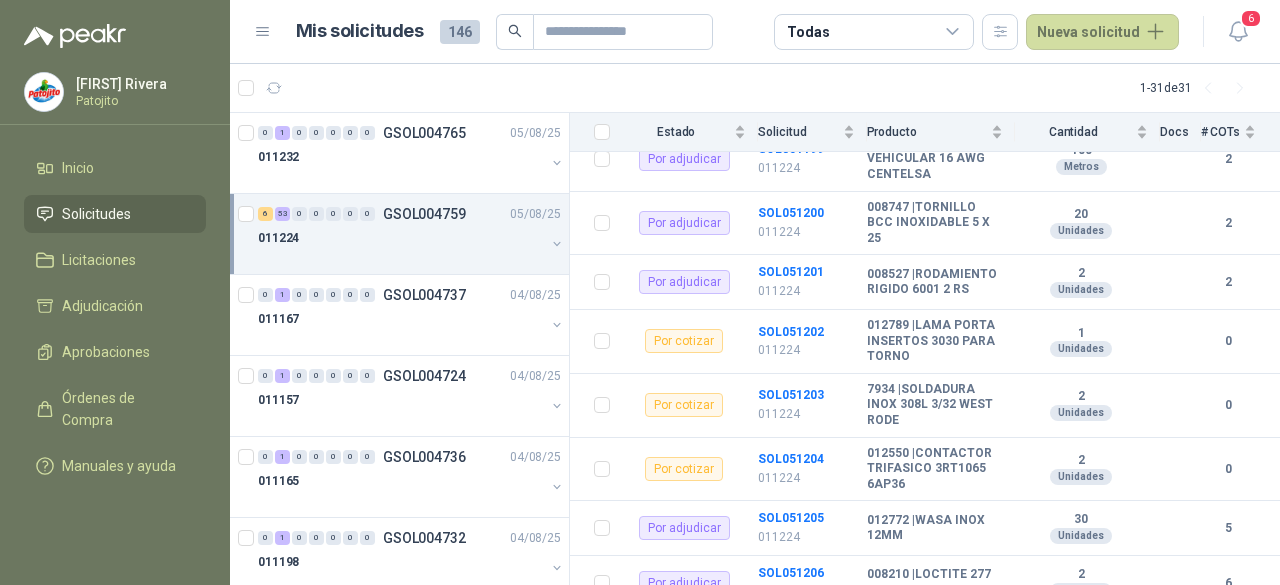 scroll, scrollTop: 3200, scrollLeft: 0, axis: vertical 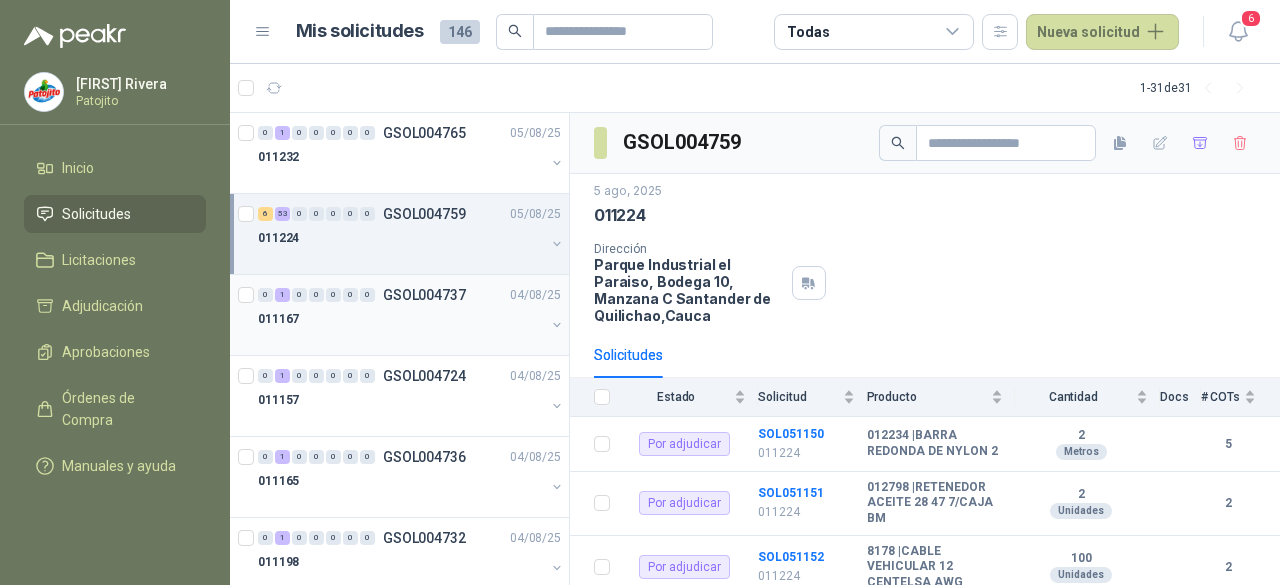 click on "0   1   0   0   0   0   0   GSOL004737 [DATE]" at bounding box center [411, 295] 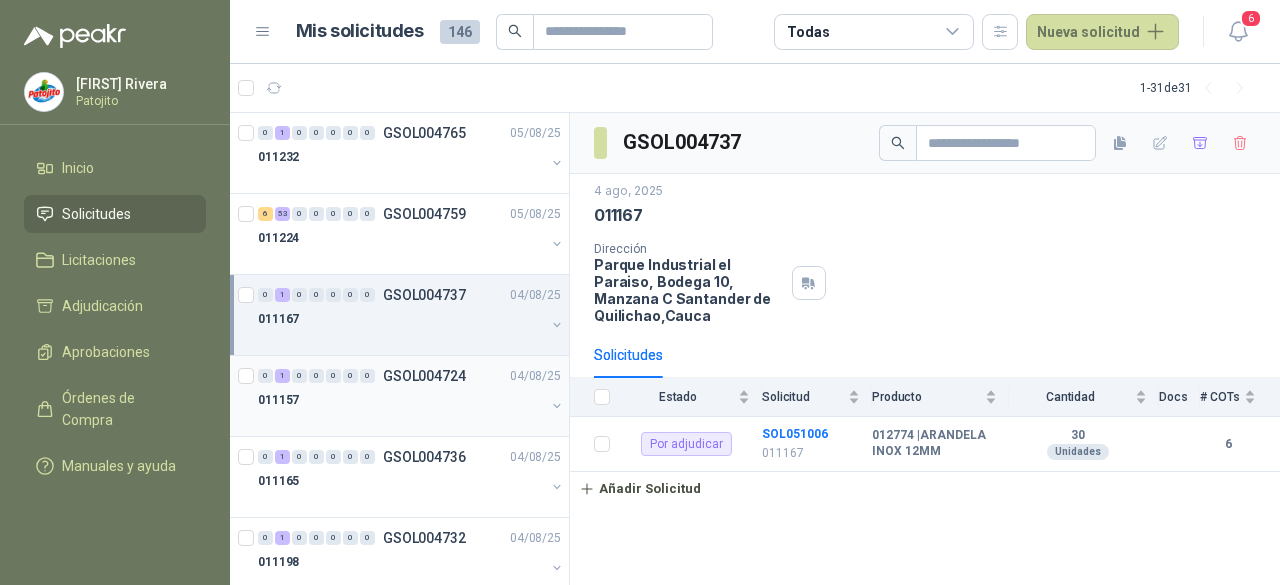 click at bounding box center (401, 420) 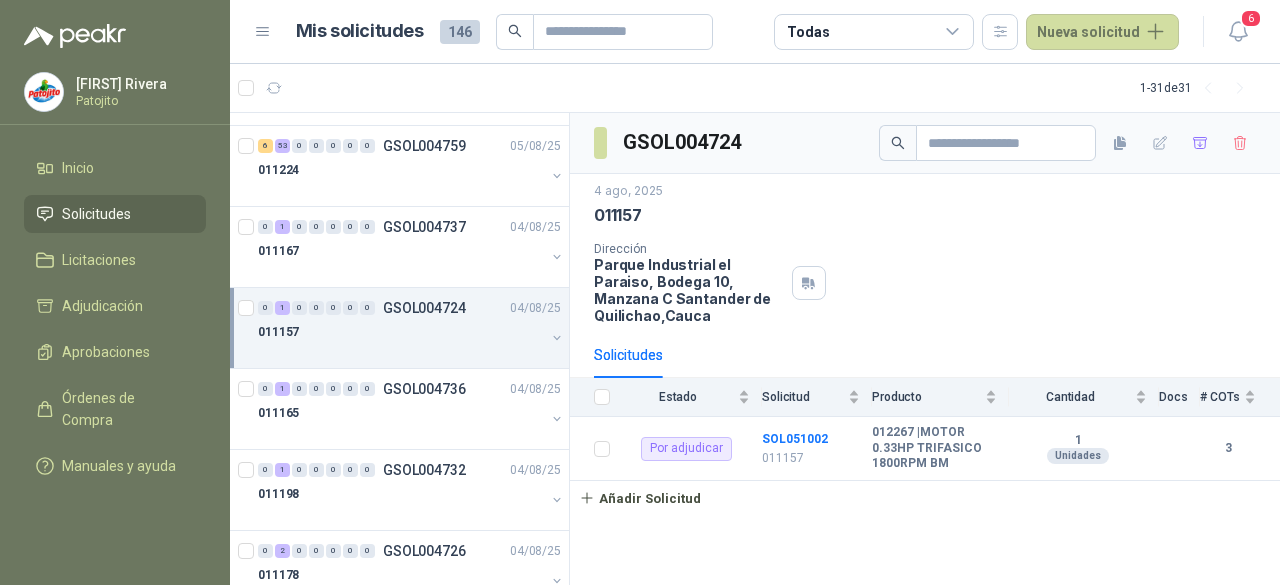 scroll, scrollTop: 100, scrollLeft: 0, axis: vertical 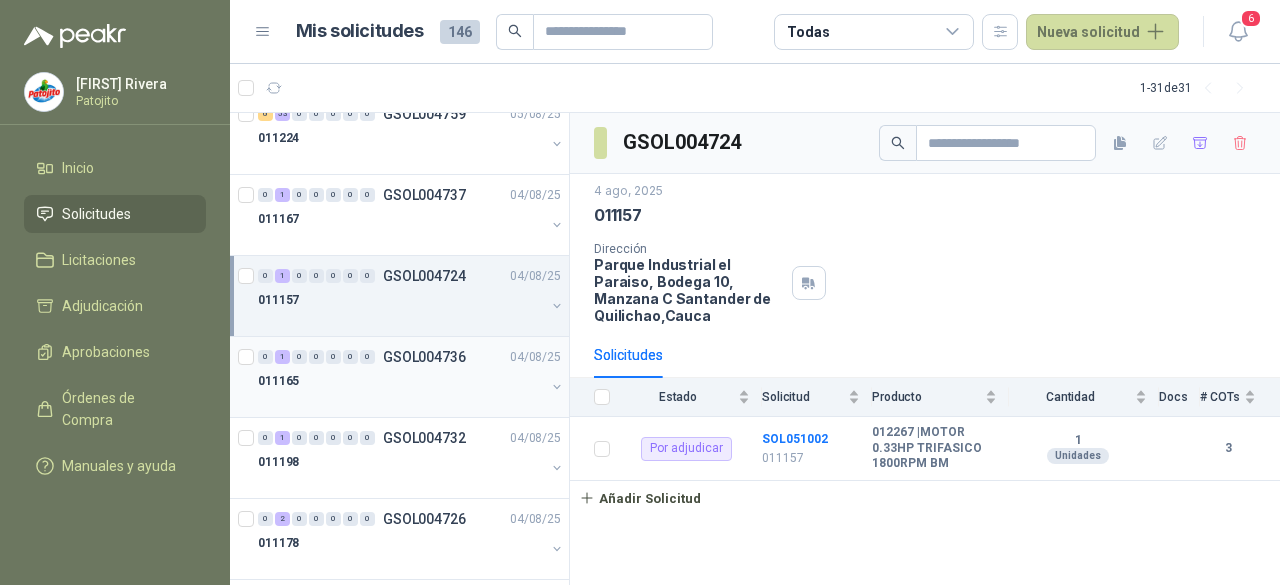 click at bounding box center [401, 401] 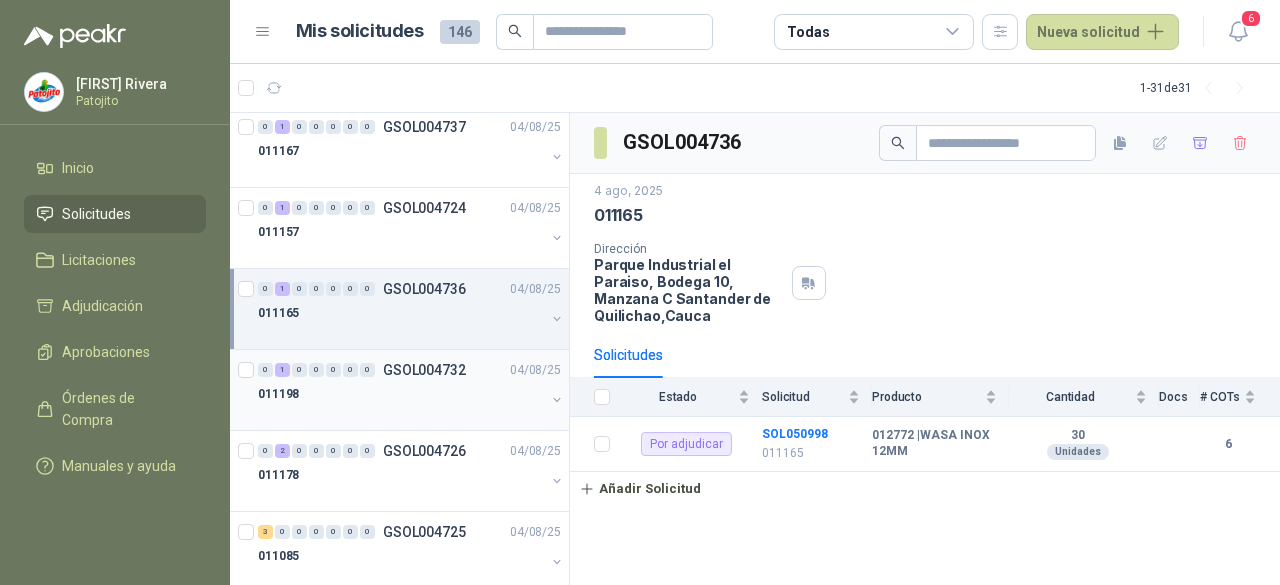scroll, scrollTop: 200, scrollLeft: 0, axis: vertical 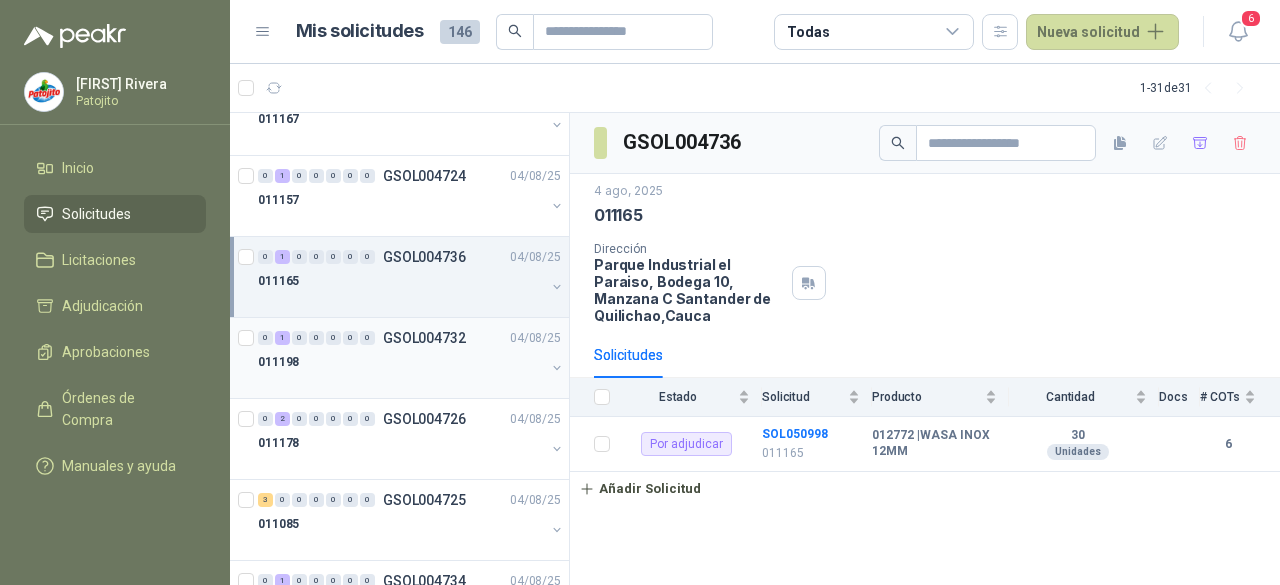 click on "011198" at bounding box center [401, 362] 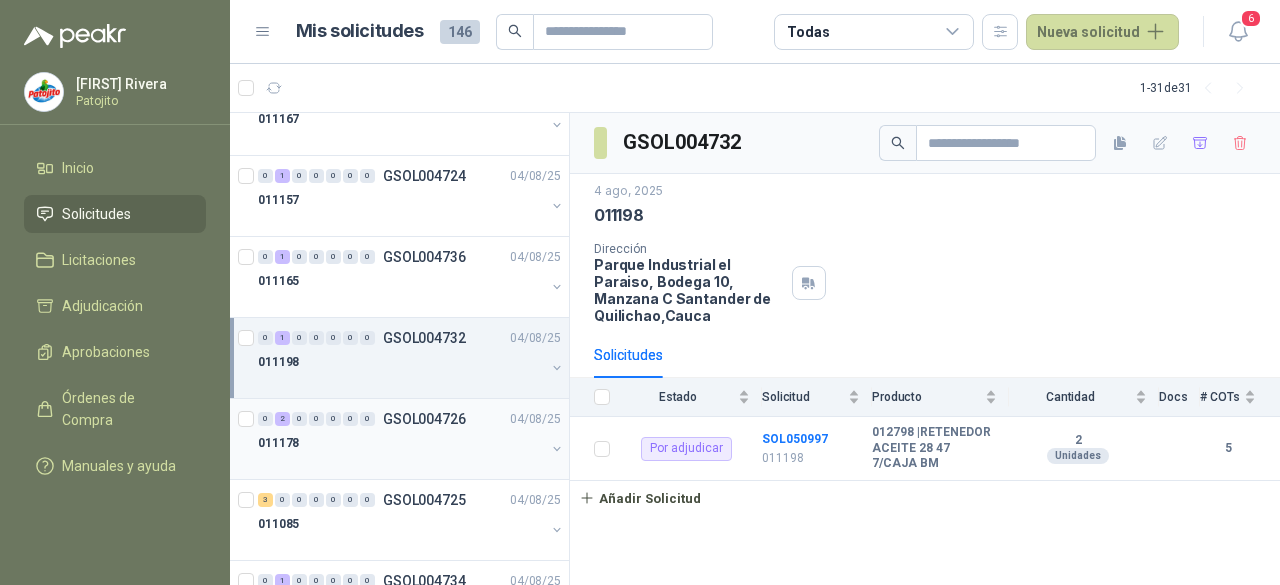 click at bounding box center (401, 463) 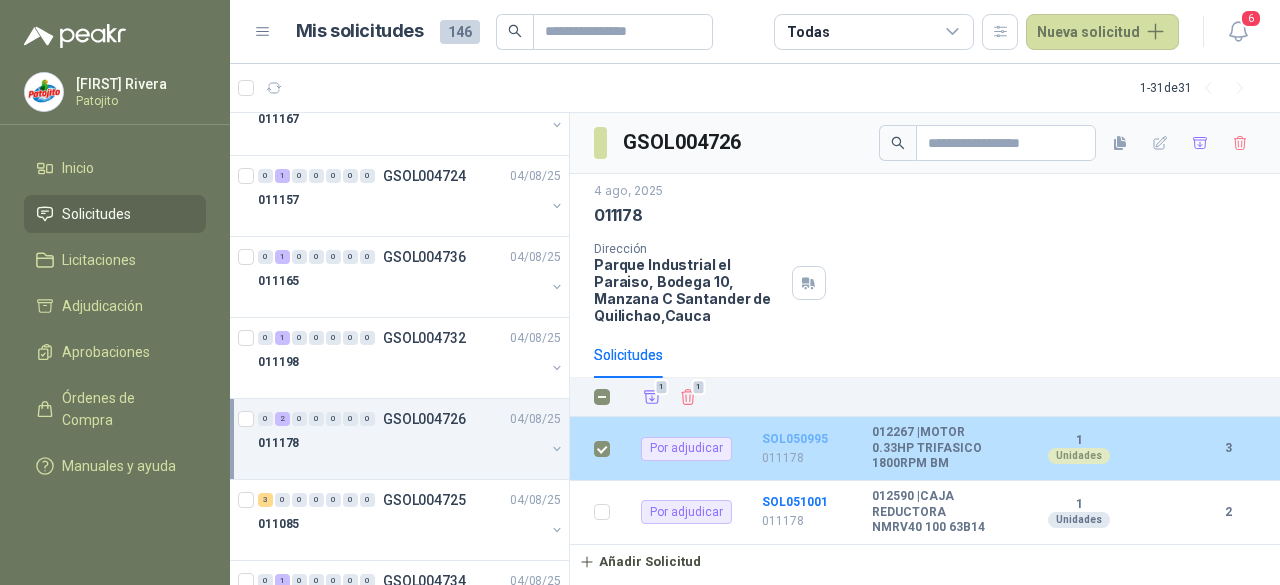 click on "SOL050995" at bounding box center (795, 439) 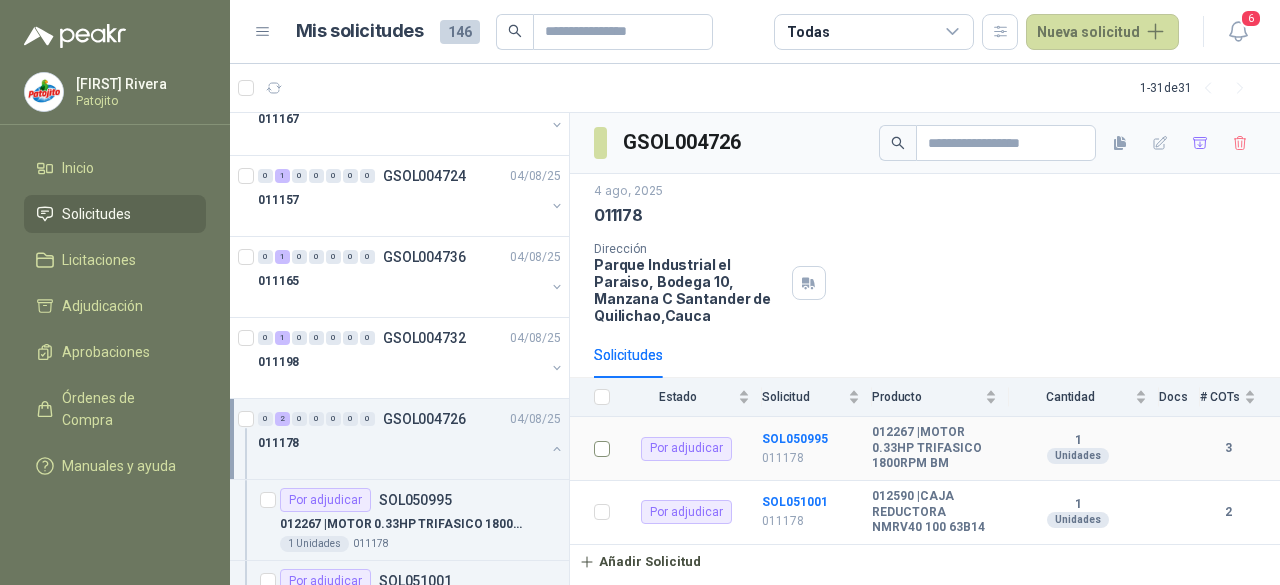 click at bounding box center [596, 449] 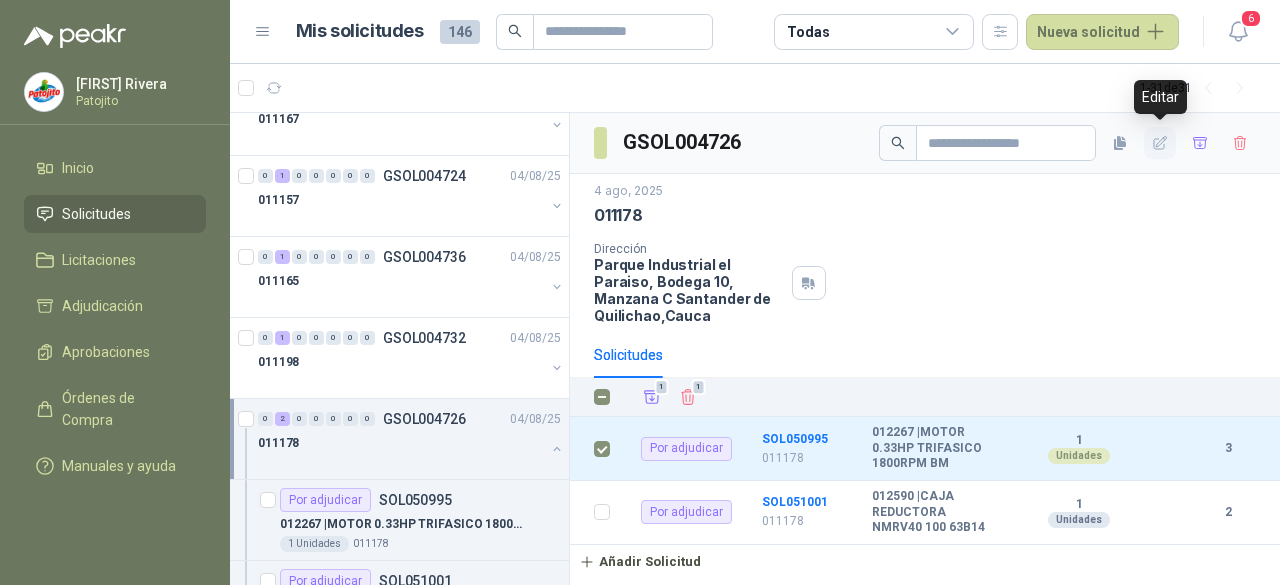 click 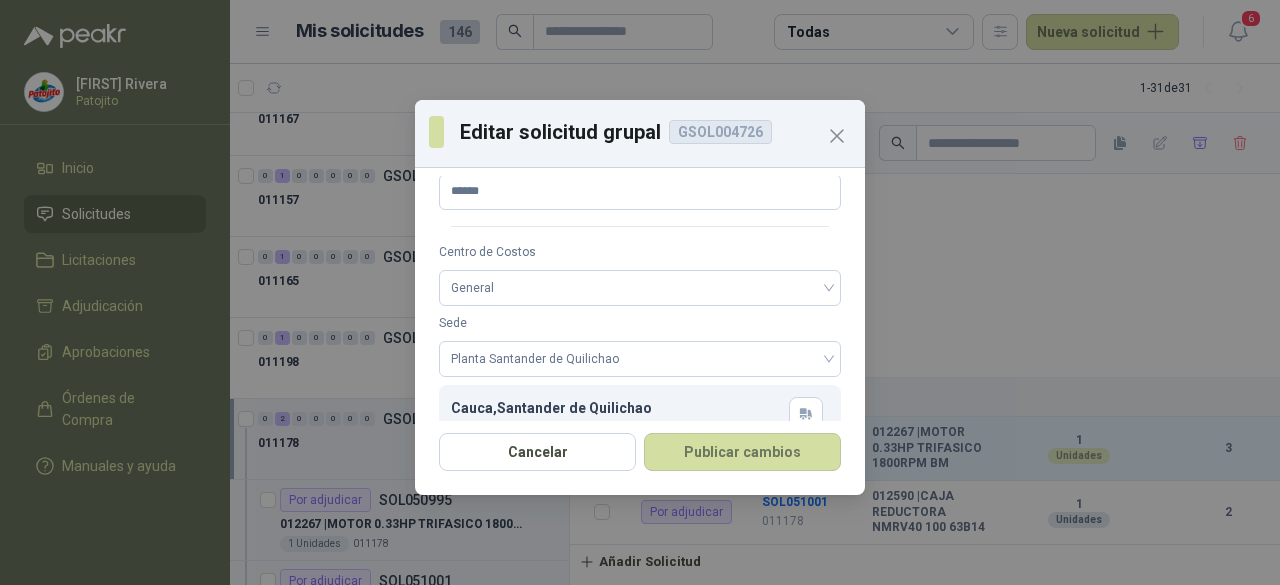 scroll, scrollTop: 0, scrollLeft: 0, axis: both 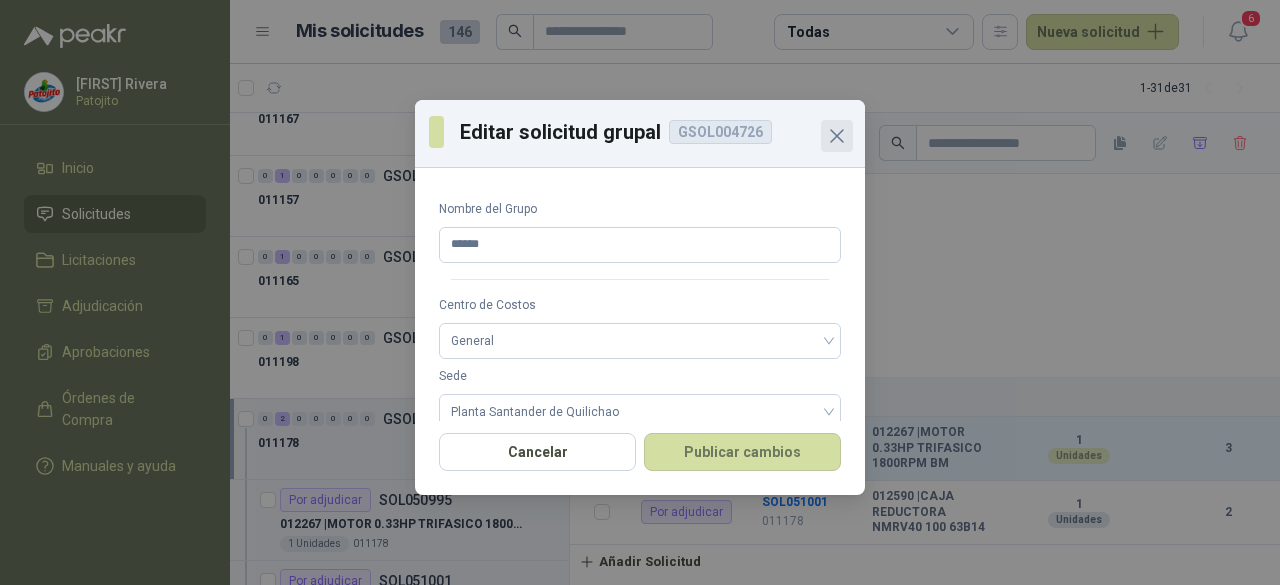 drag, startPoint x: 843, startPoint y: 142, endPoint x: 954, endPoint y: 141, distance: 111.0045 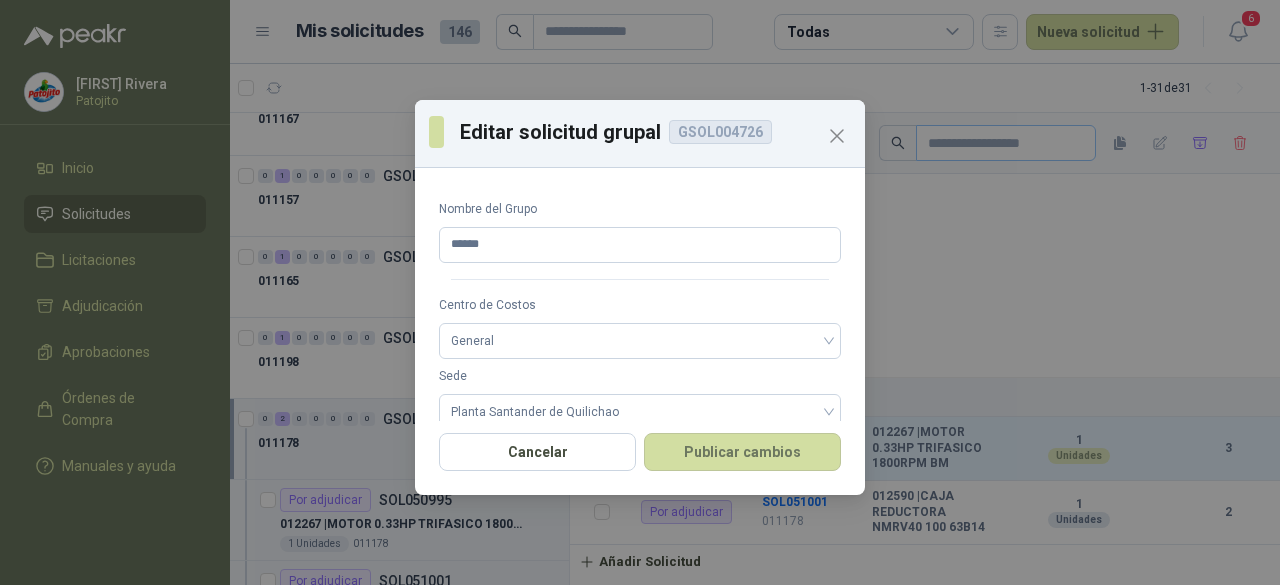 click 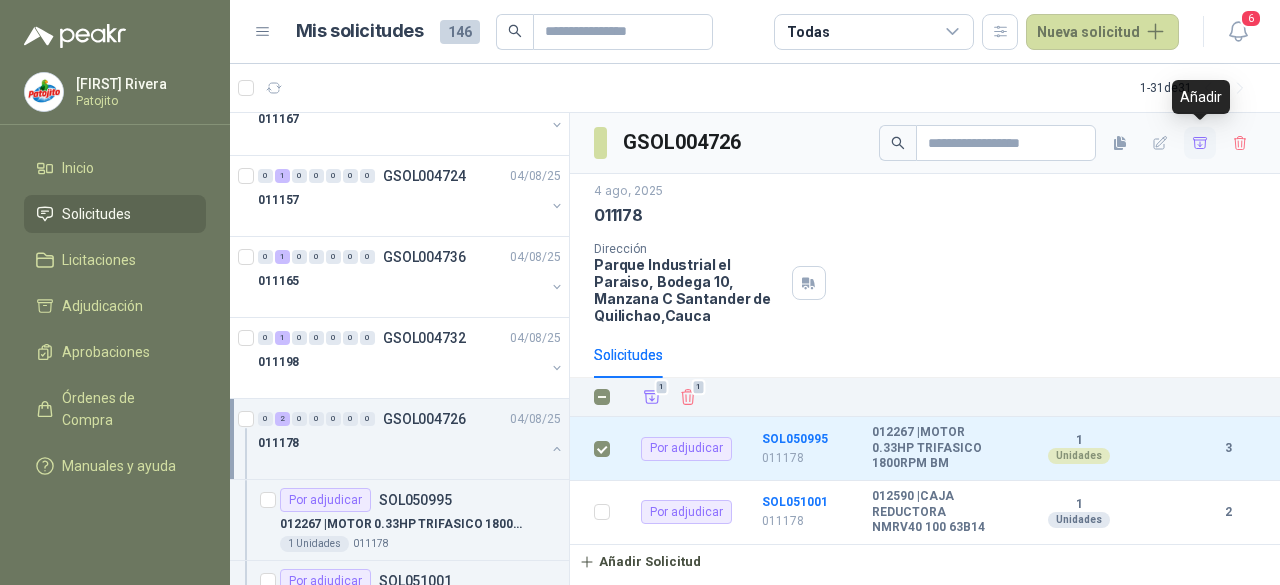 click 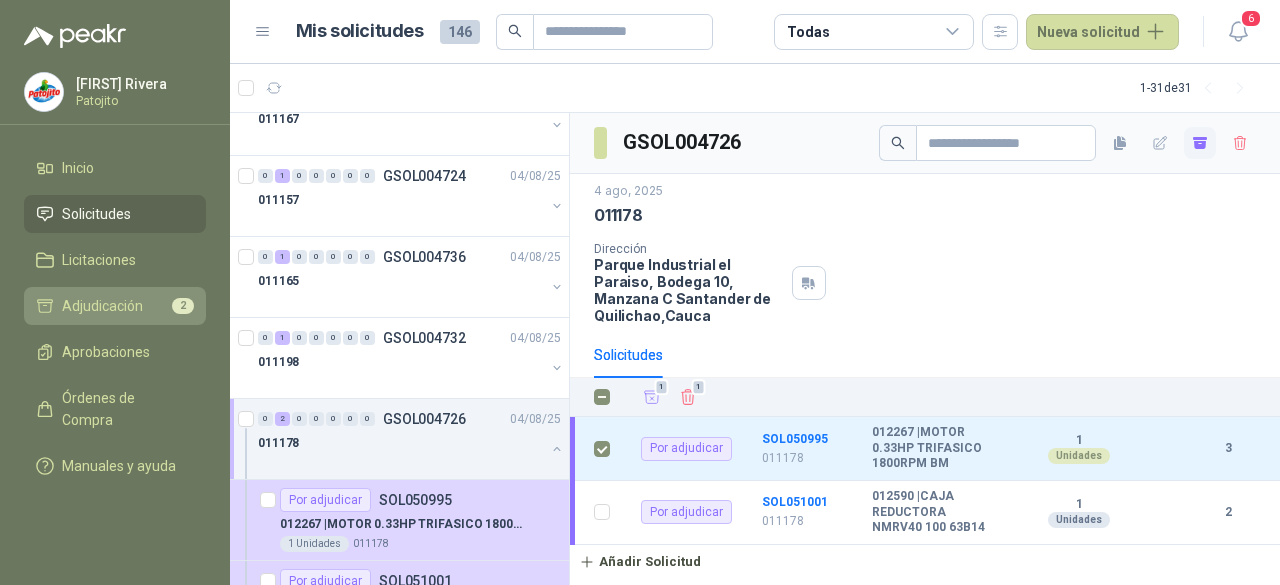 click on "Adjudicación" at bounding box center [102, 306] 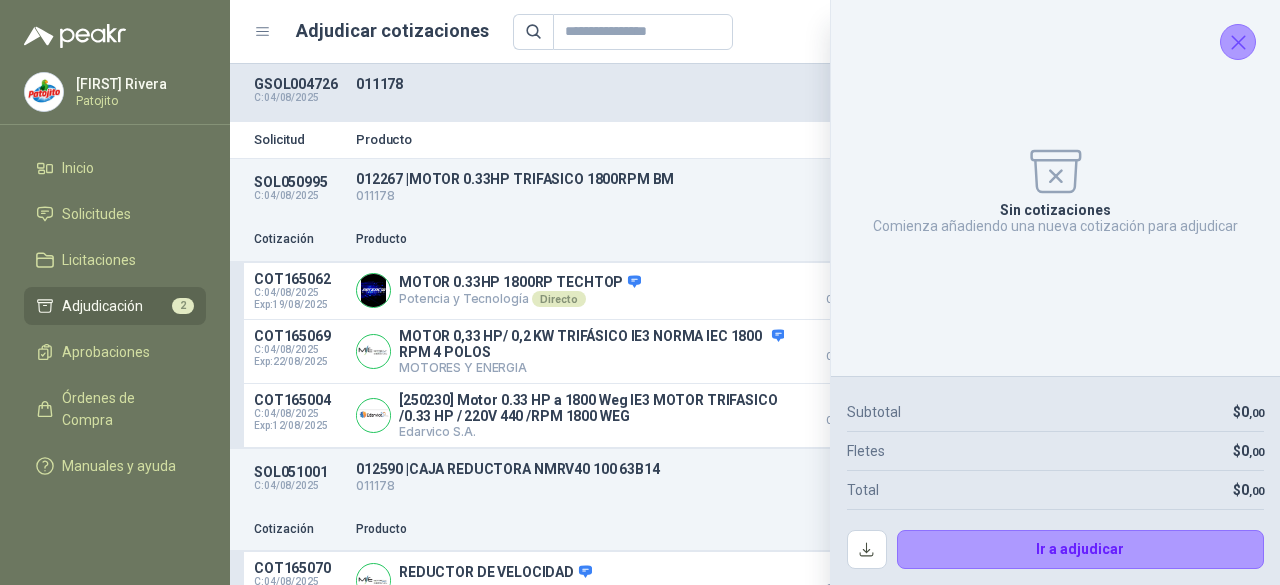 click 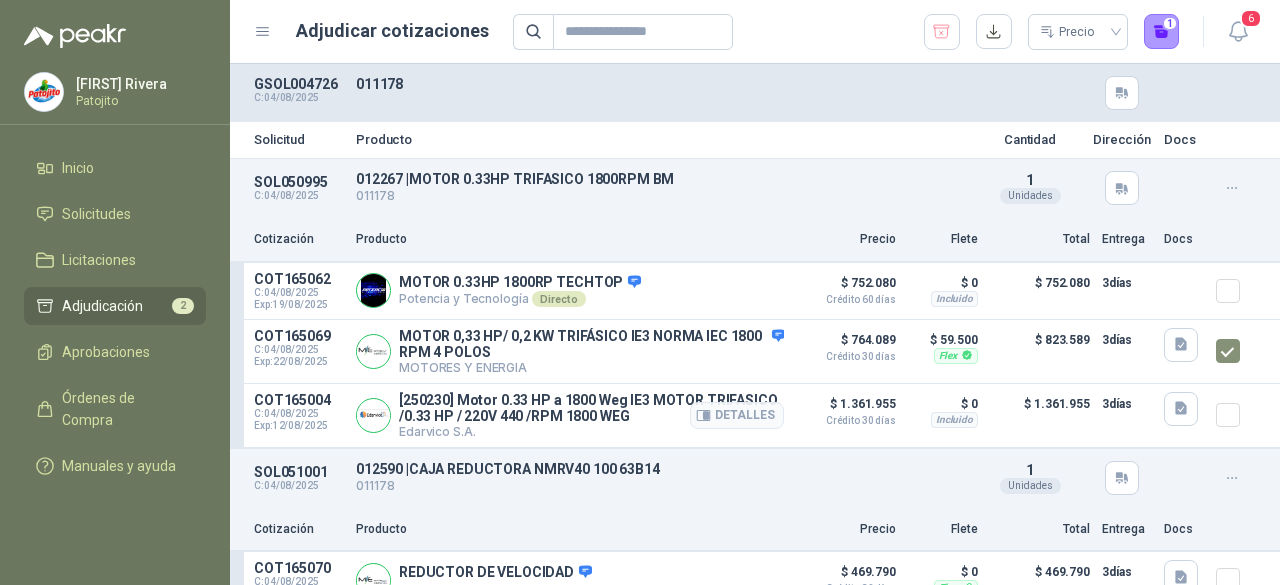 click at bounding box center (1236, 415) 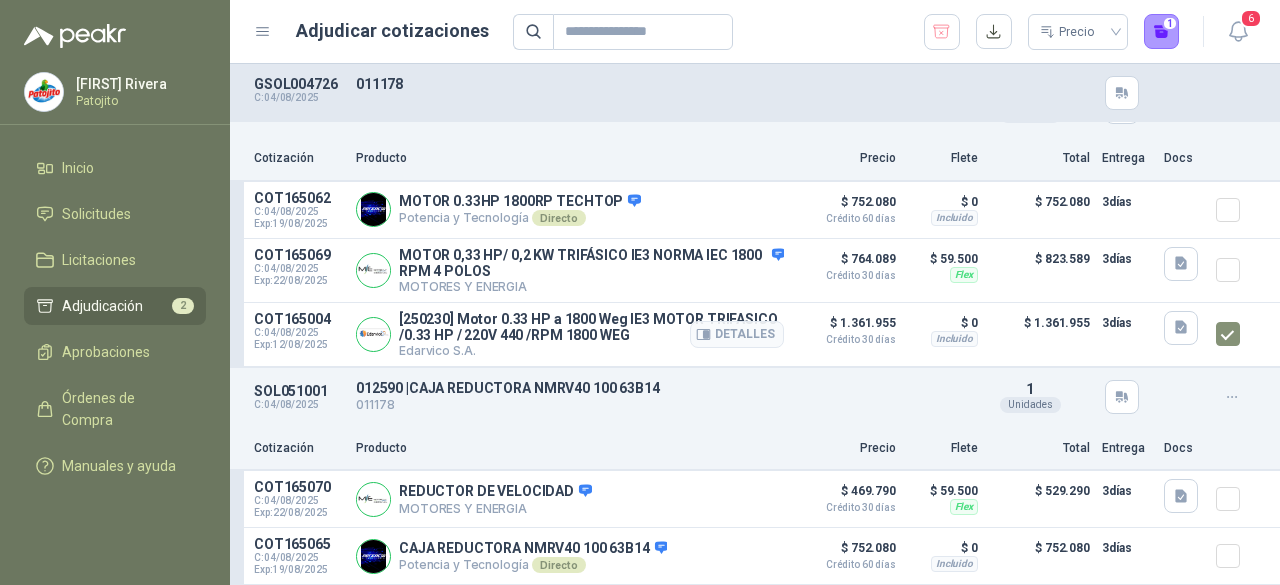 scroll, scrollTop: 0, scrollLeft: 0, axis: both 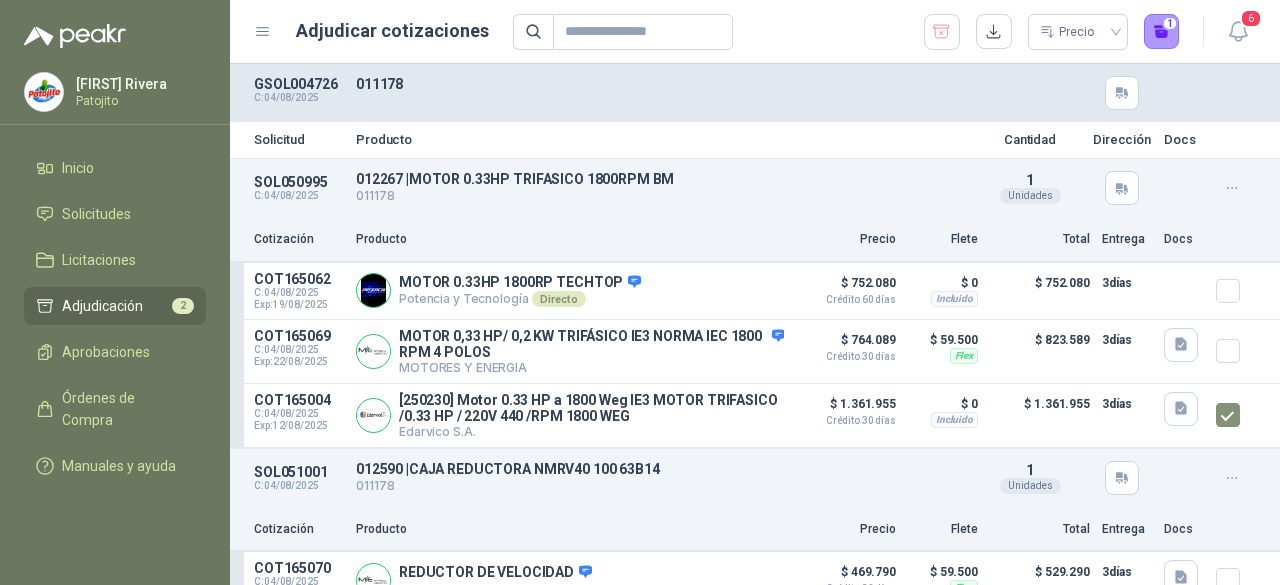 click 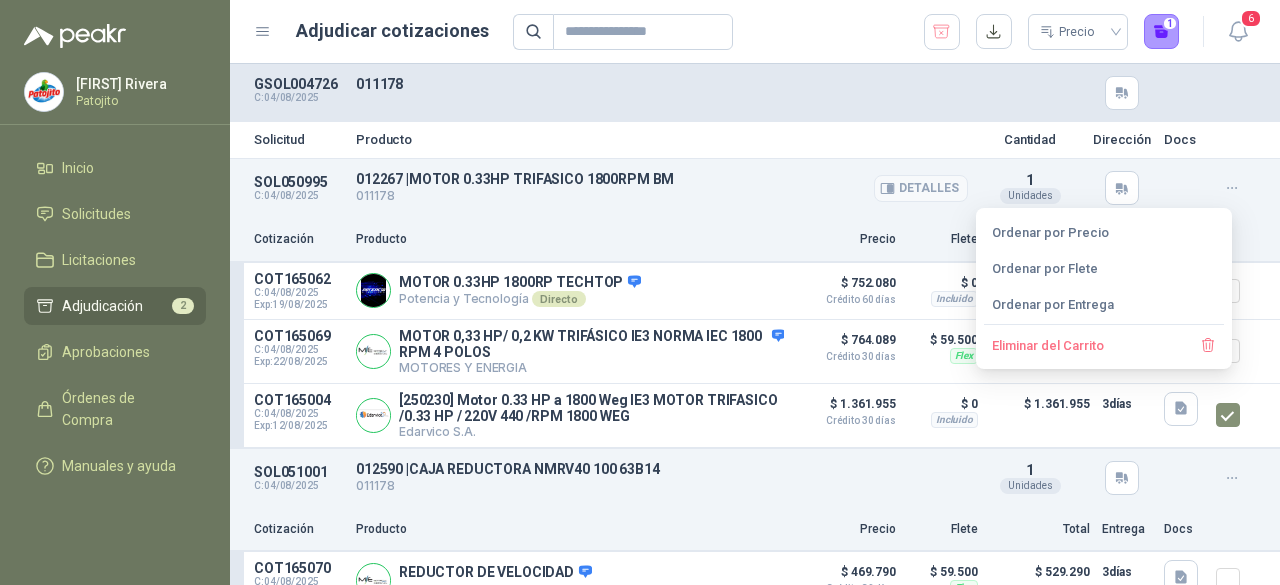 click on "011178" at bounding box center [662, 196] 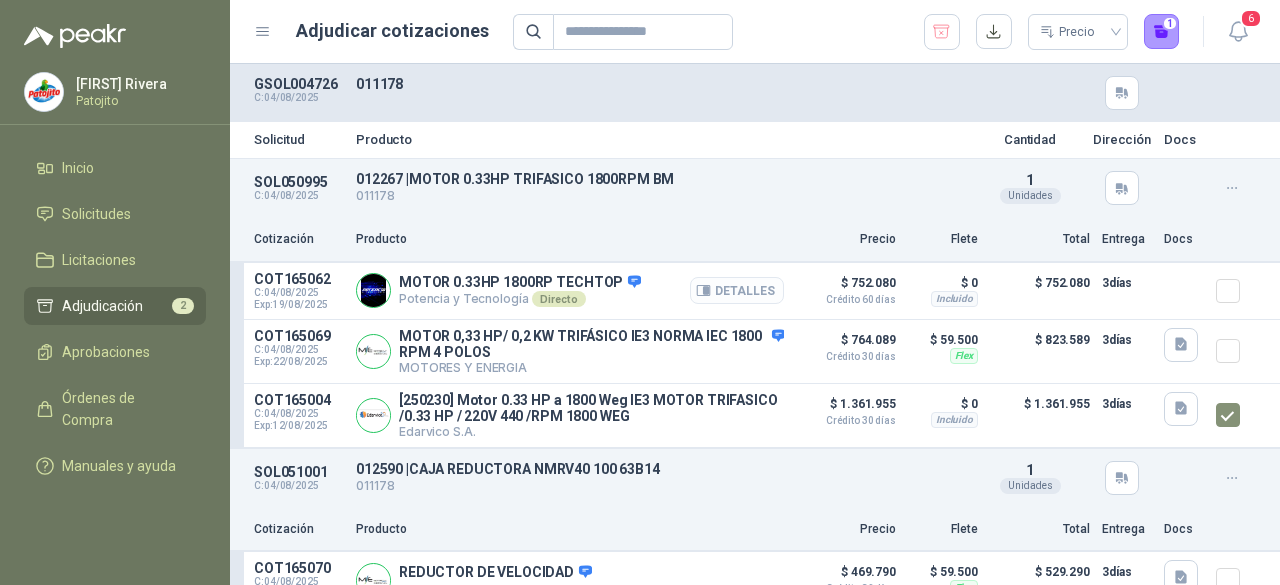 click on "Detalles" at bounding box center (737, 290) 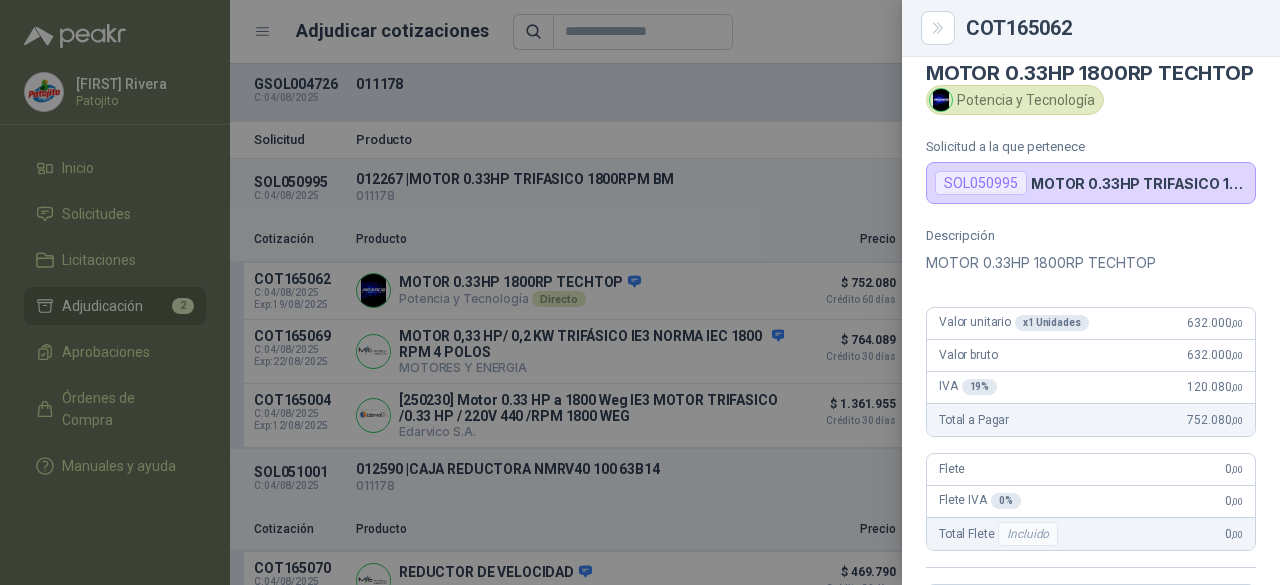 scroll, scrollTop: 0, scrollLeft: 0, axis: both 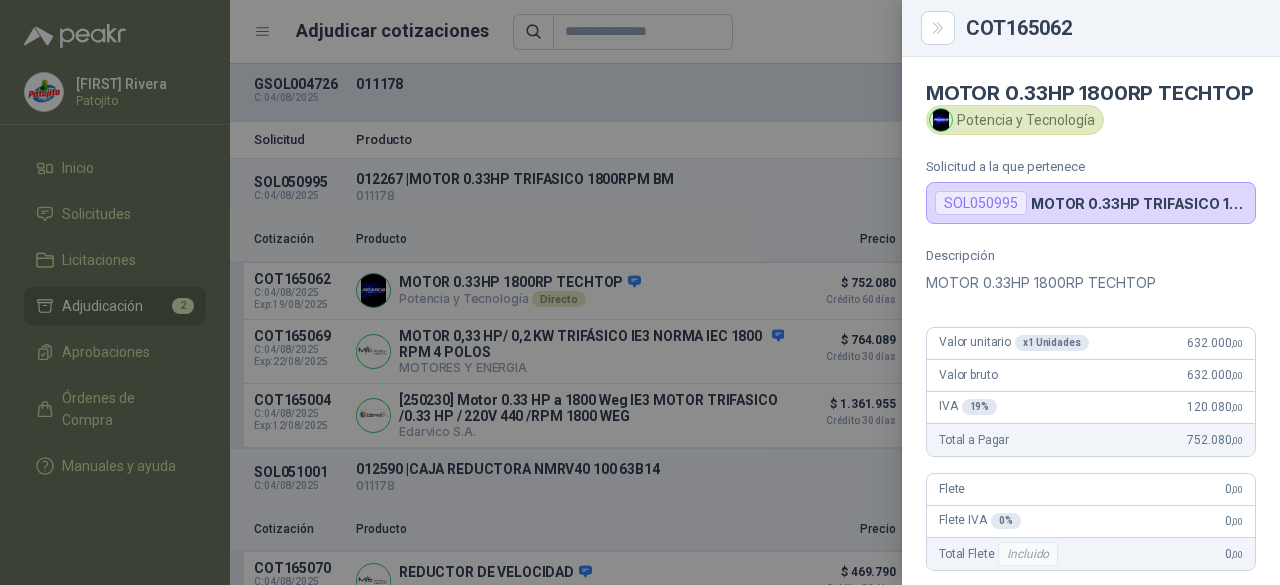 click at bounding box center [640, 292] 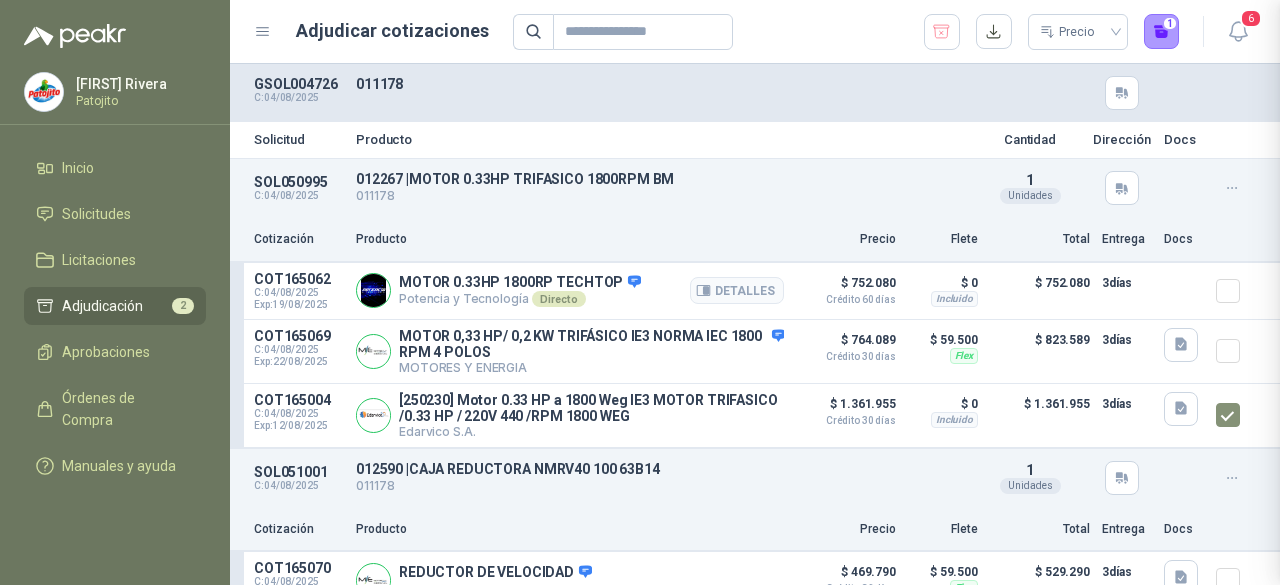 type 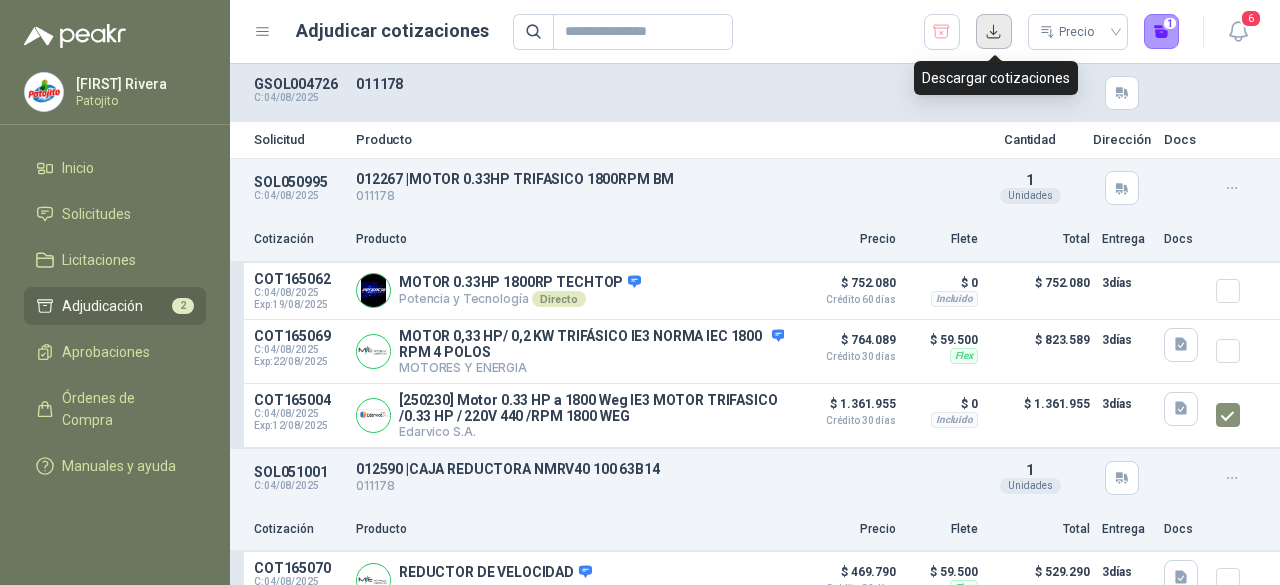 click at bounding box center (994, 32) 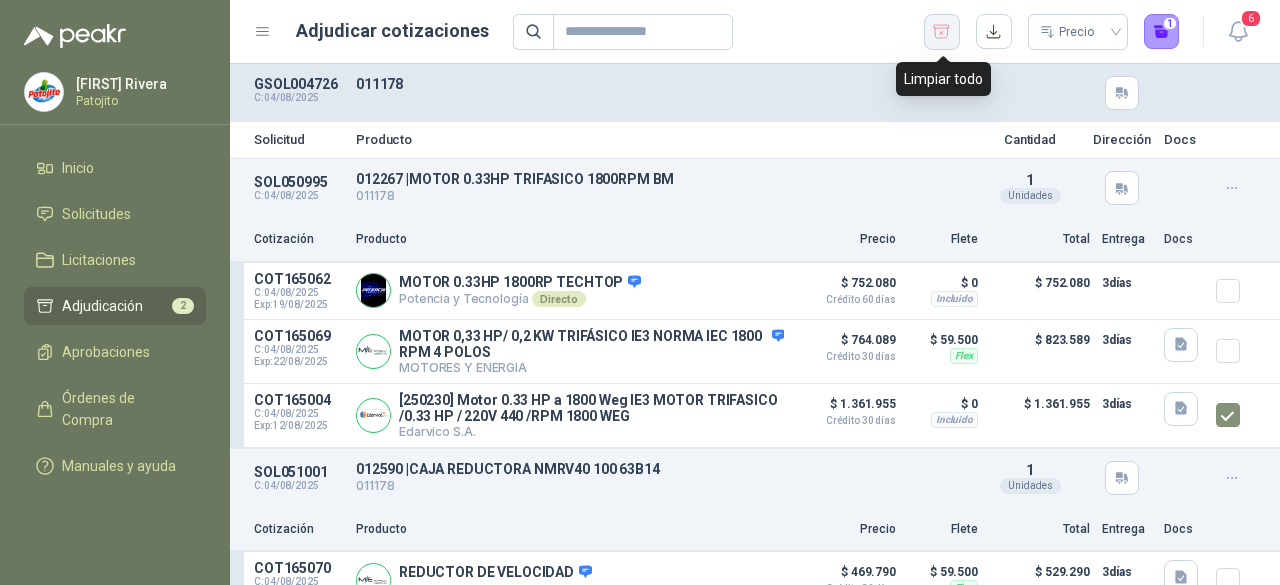 click 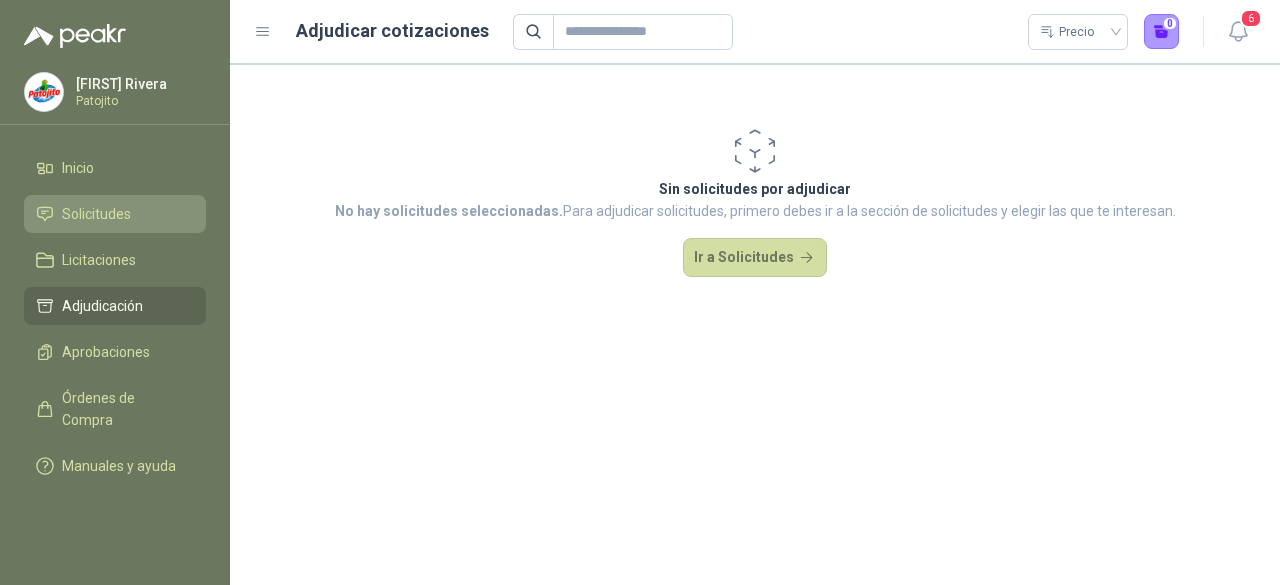 click on "Solicitudes" at bounding box center (96, 214) 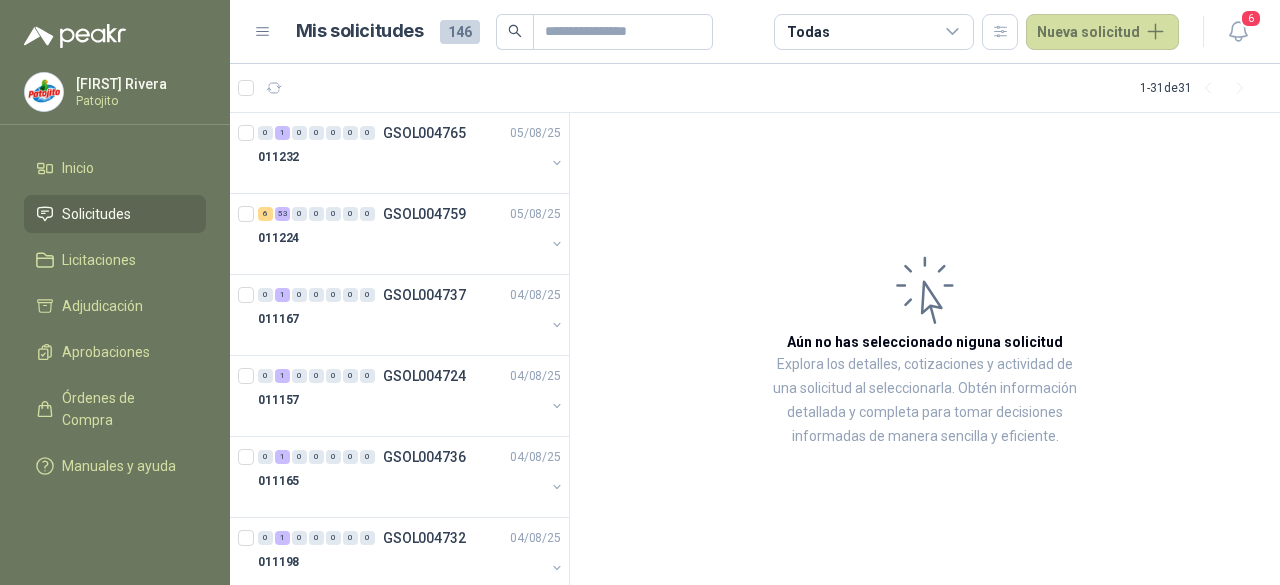 click on "Aún no has seleccionado niguna solicitud Explora los detalles, cotizaciones y actividad de una solicitud al seleccionarla. Obtén información detallada y   completa para tomar decisiones informadas de manera sencilla y eficiente." at bounding box center (925, 349) 